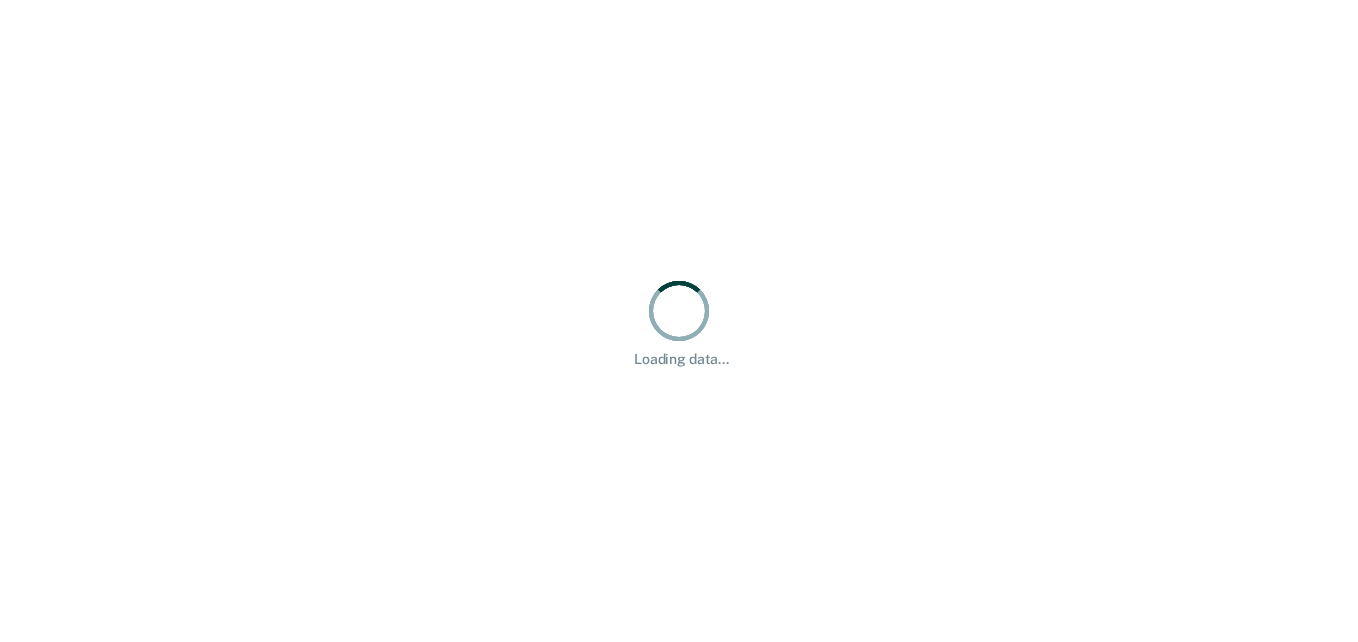 scroll, scrollTop: 0, scrollLeft: 0, axis: both 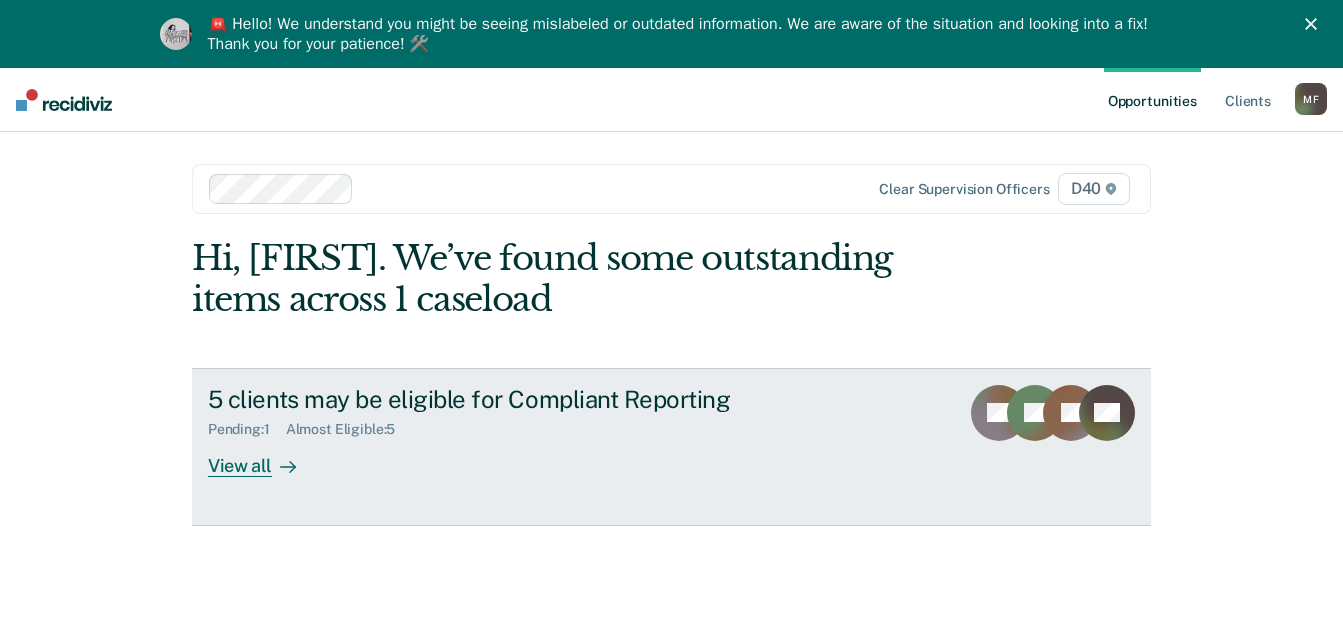click on "5 clients may be eligible for Compliant Reporting" at bounding box center (559, 399) 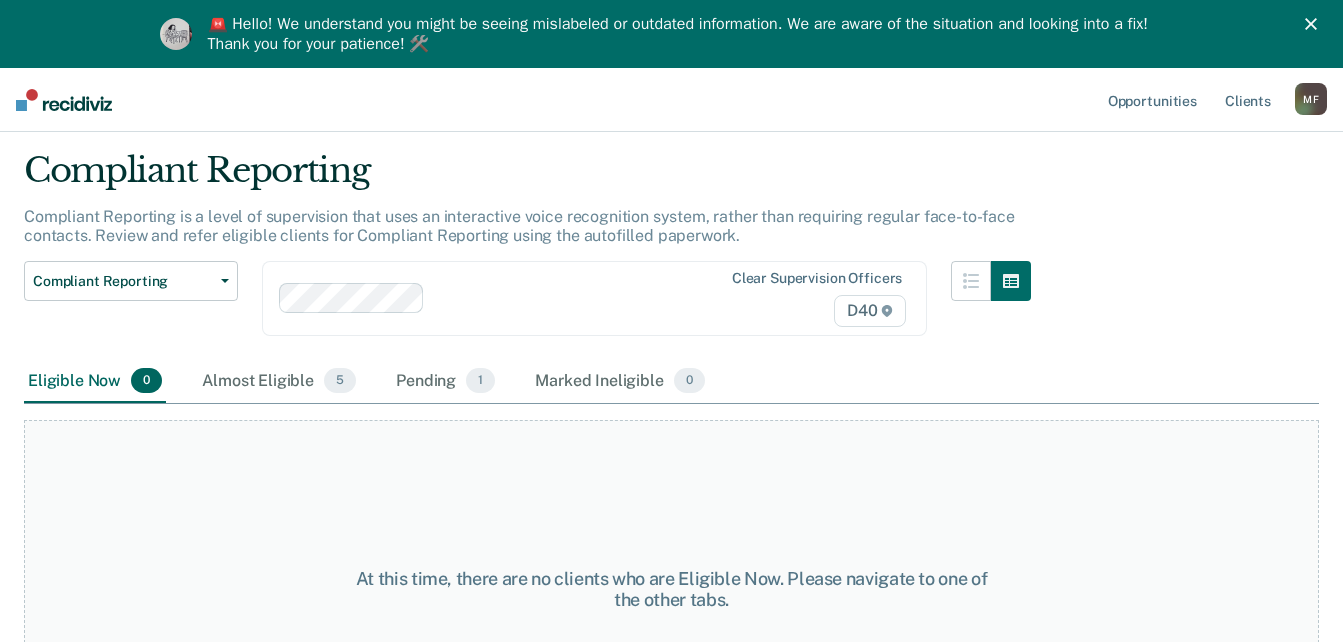 scroll, scrollTop: 172, scrollLeft: 0, axis: vertical 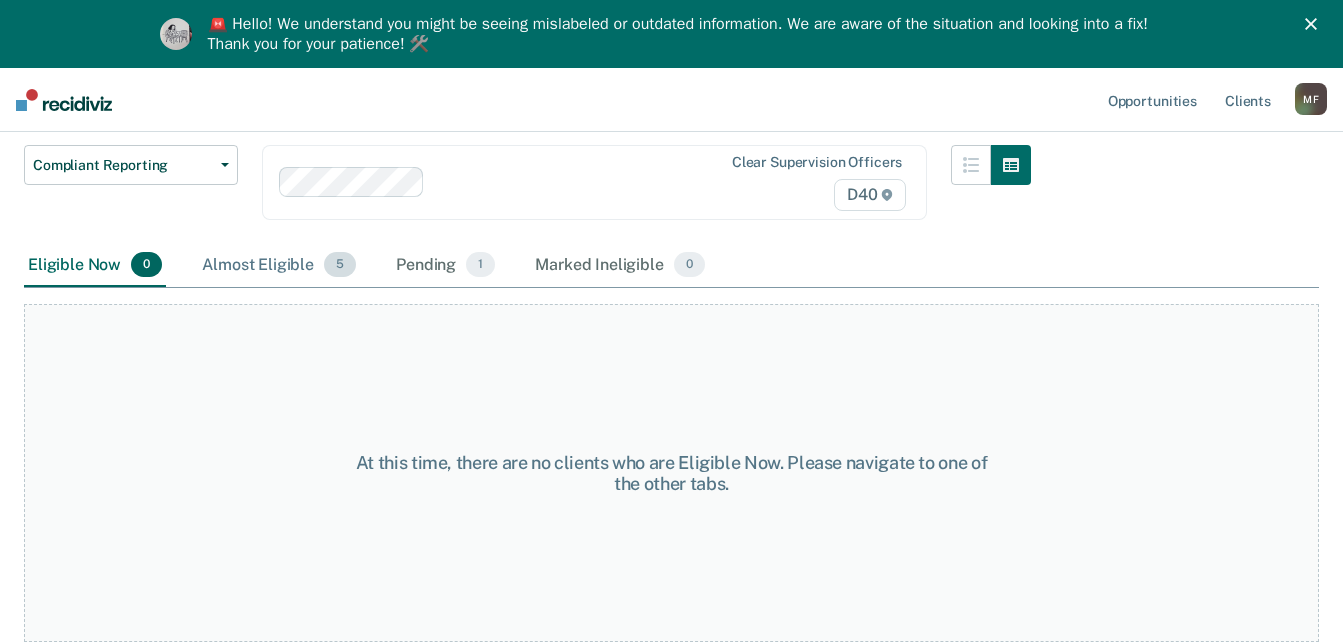 click on "Almost Eligible 5" at bounding box center (279, 266) 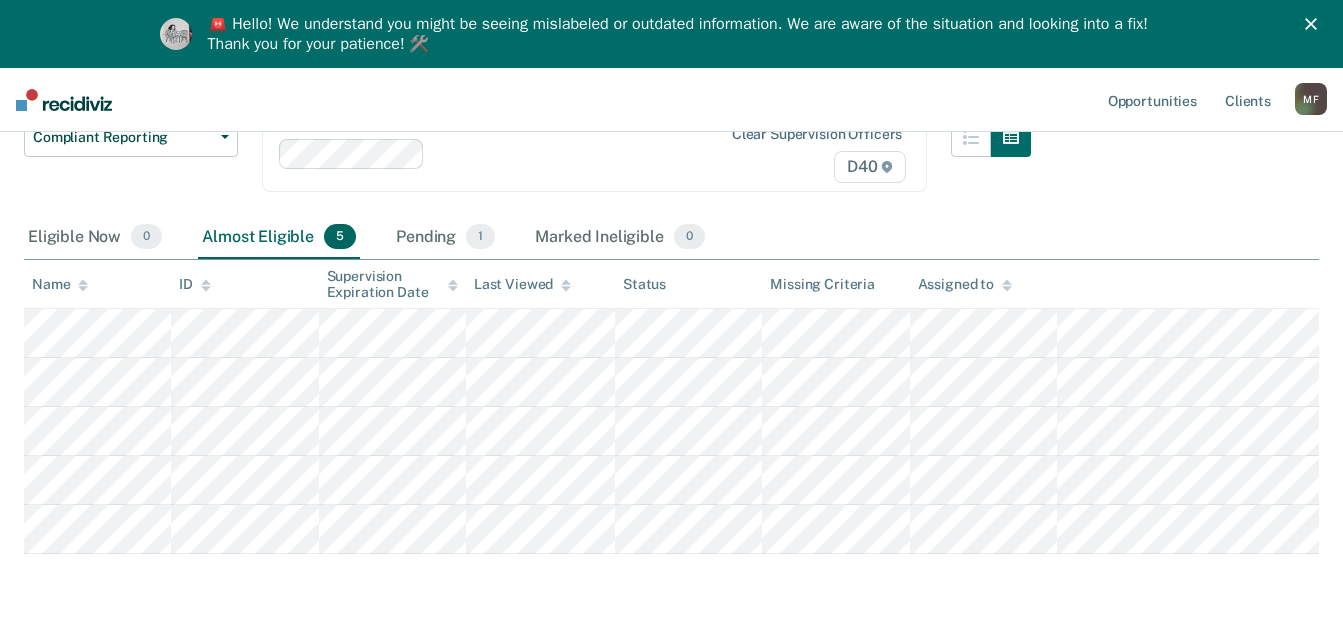 scroll, scrollTop: 100, scrollLeft: 0, axis: vertical 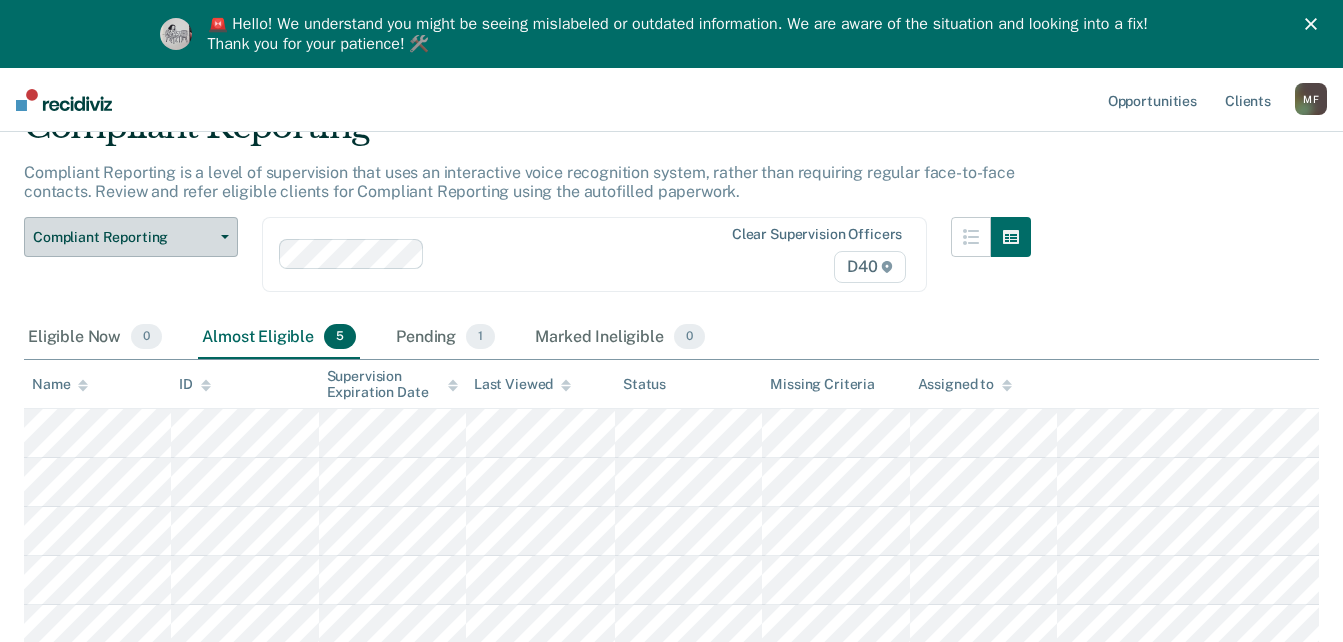 click on "Compliant Reporting" at bounding box center (131, 237) 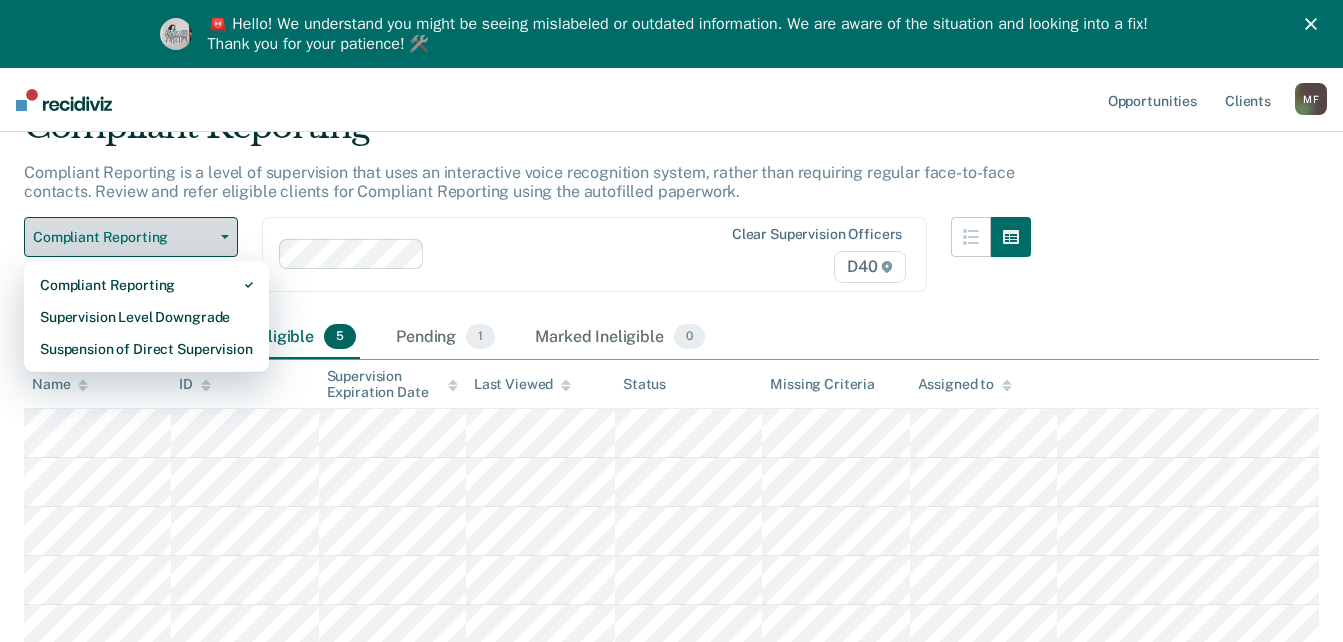 click on "Compliant Reporting" at bounding box center (131, 237) 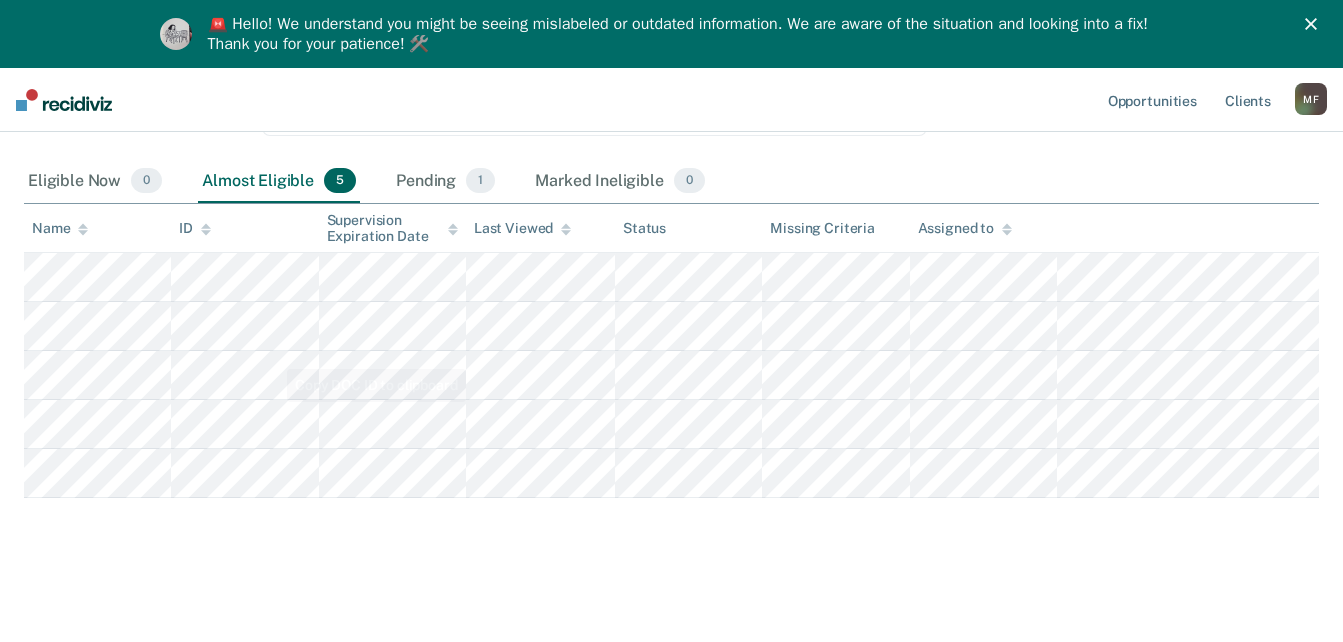 scroll, scrollTop: 0, scrollLeft: 0, axis: both 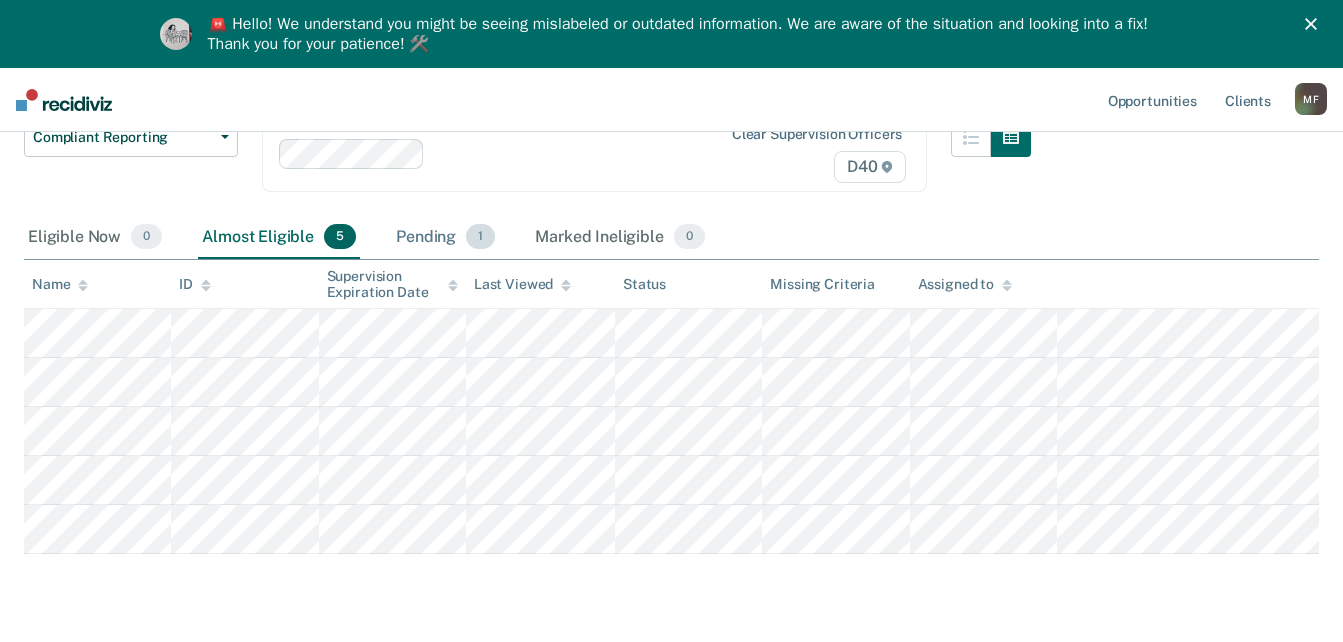 click on "Pending 1" at bounding box center (445, 238) 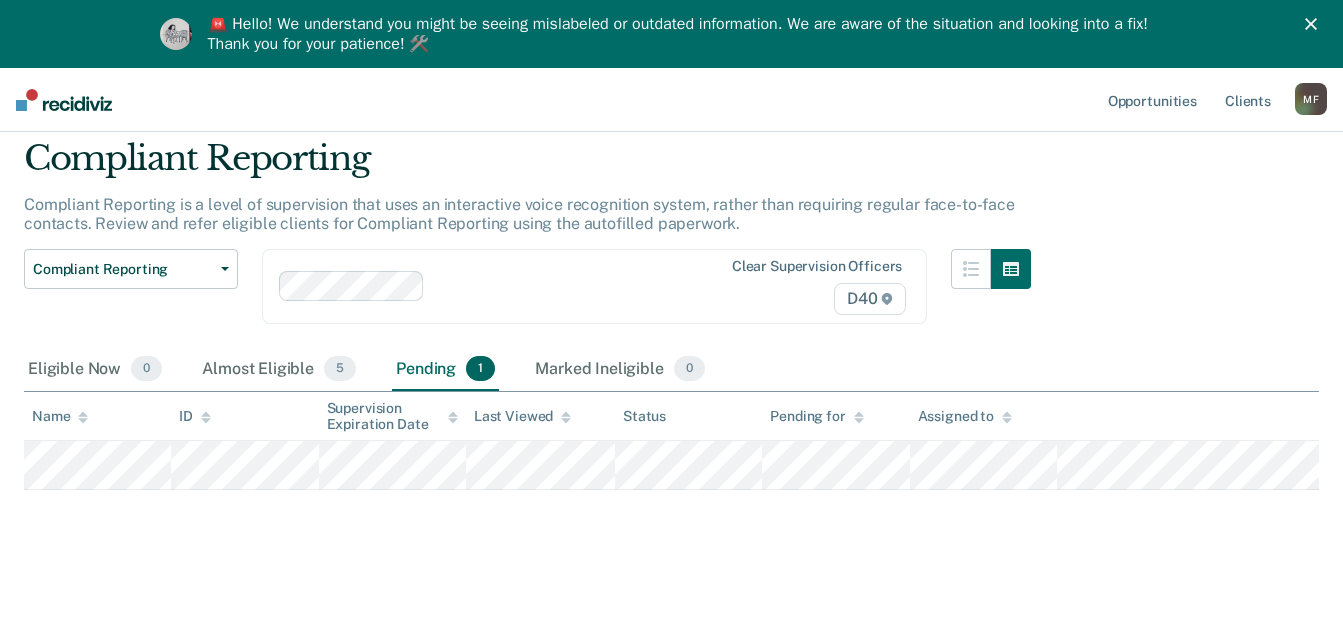 scroll, scrollTop: 68, scrollLeft: 0, axis: vertical 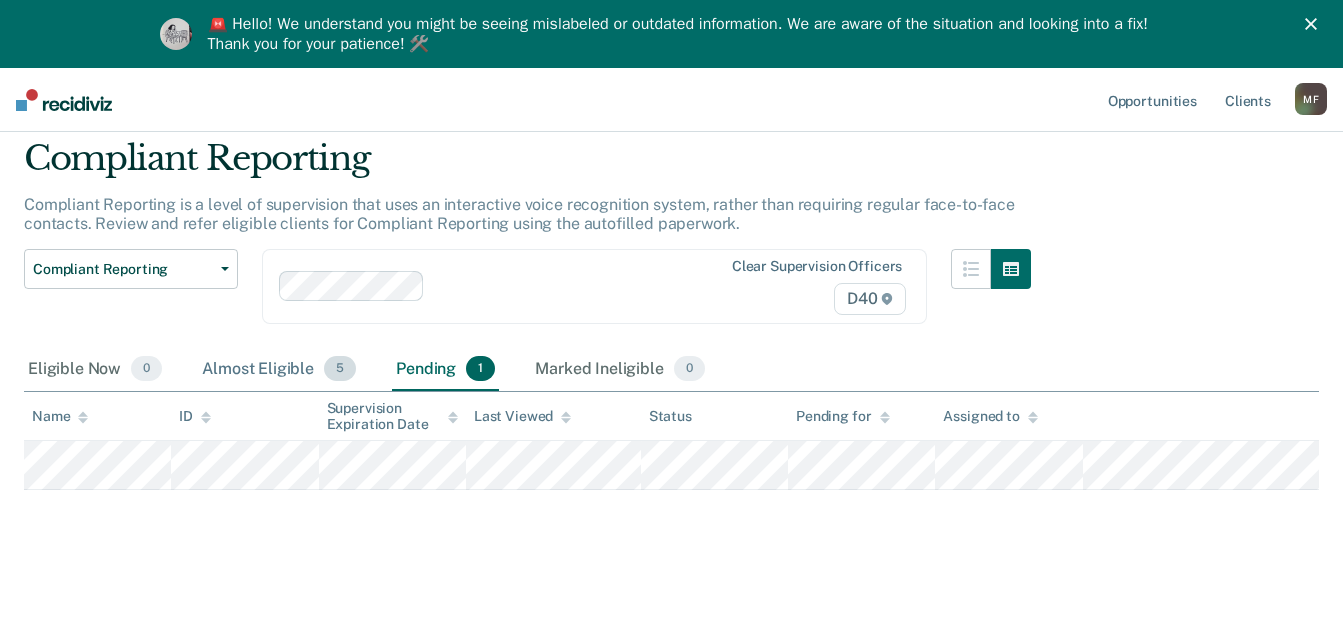click on "Almost Eligible 5" at bounding box center (279, 370) 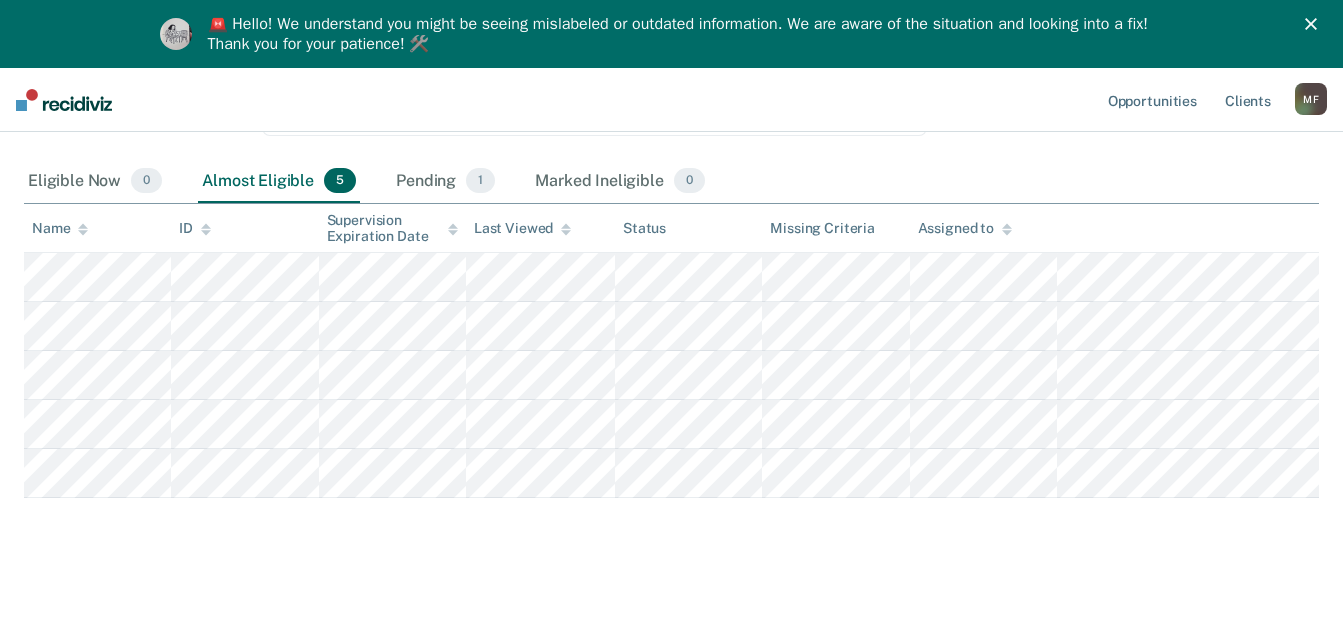 scroll, scrollTop: 365, scrollLeft: 0, axis: vertical 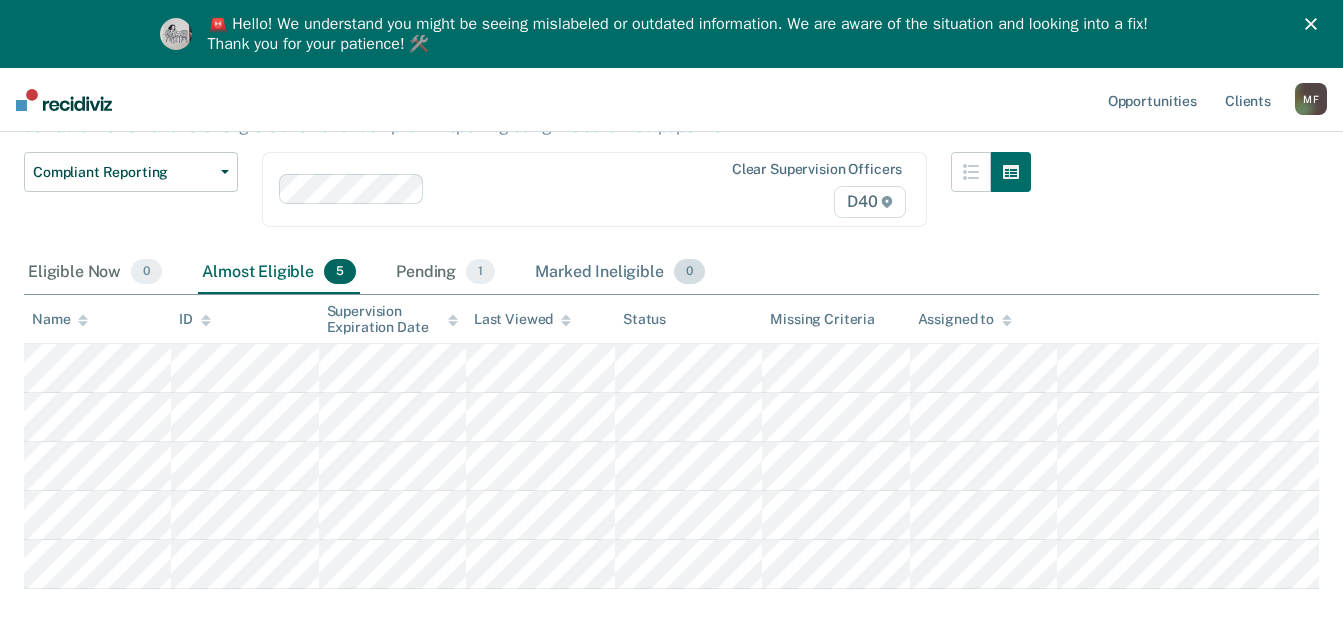 click on "Marked Ineligible 0" at bounding box center [620, 273] 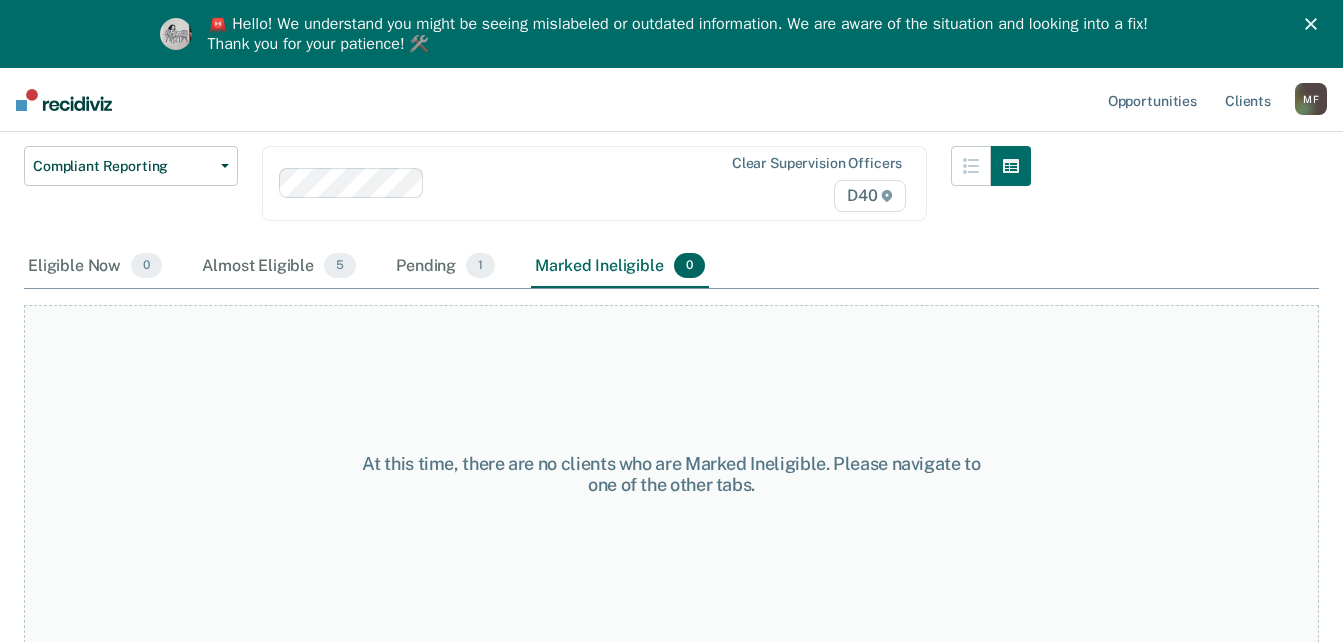scroll, scrollTop: 172, scrollLeft: 0, axis: vertical 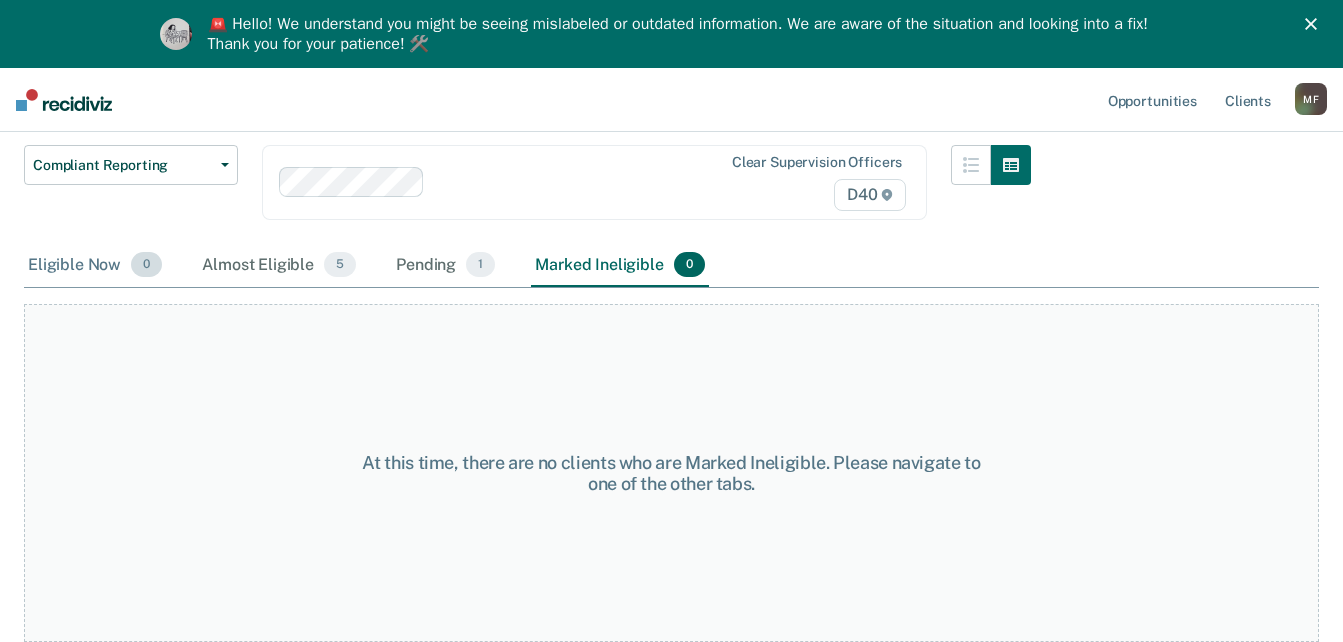 click on "Eligible Now 0" at bounding box center (95, 266) 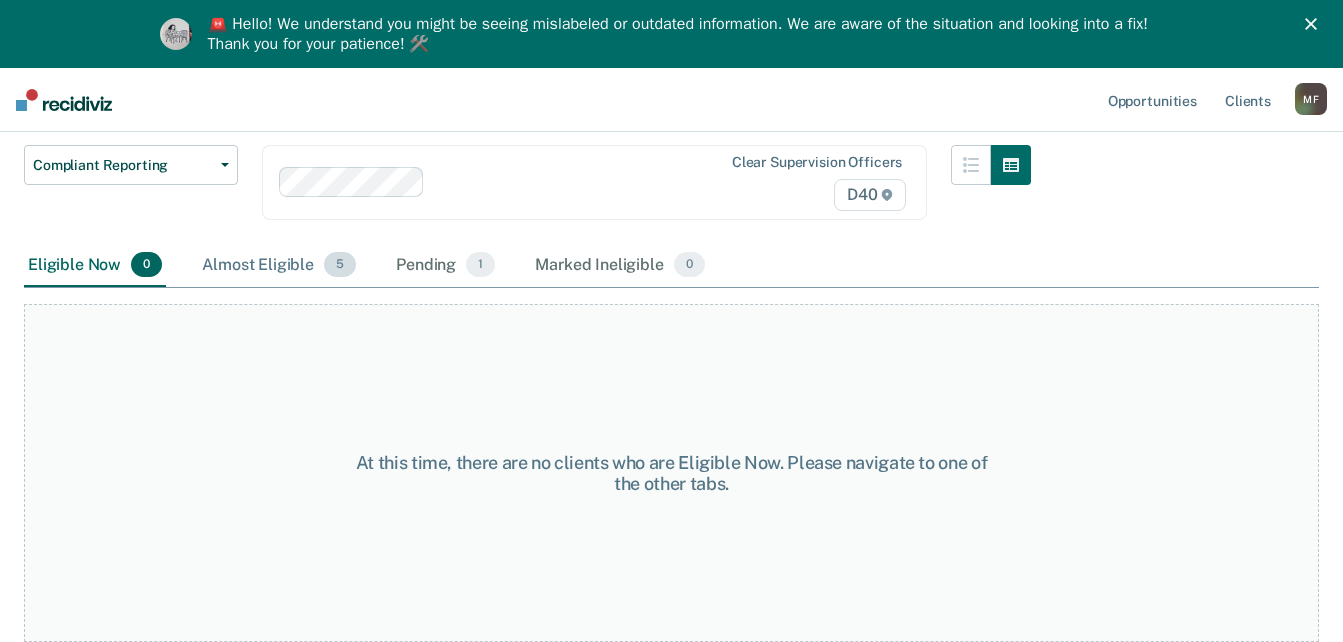 click on "Almost Eligible 5" at bounding box center [279, 266] 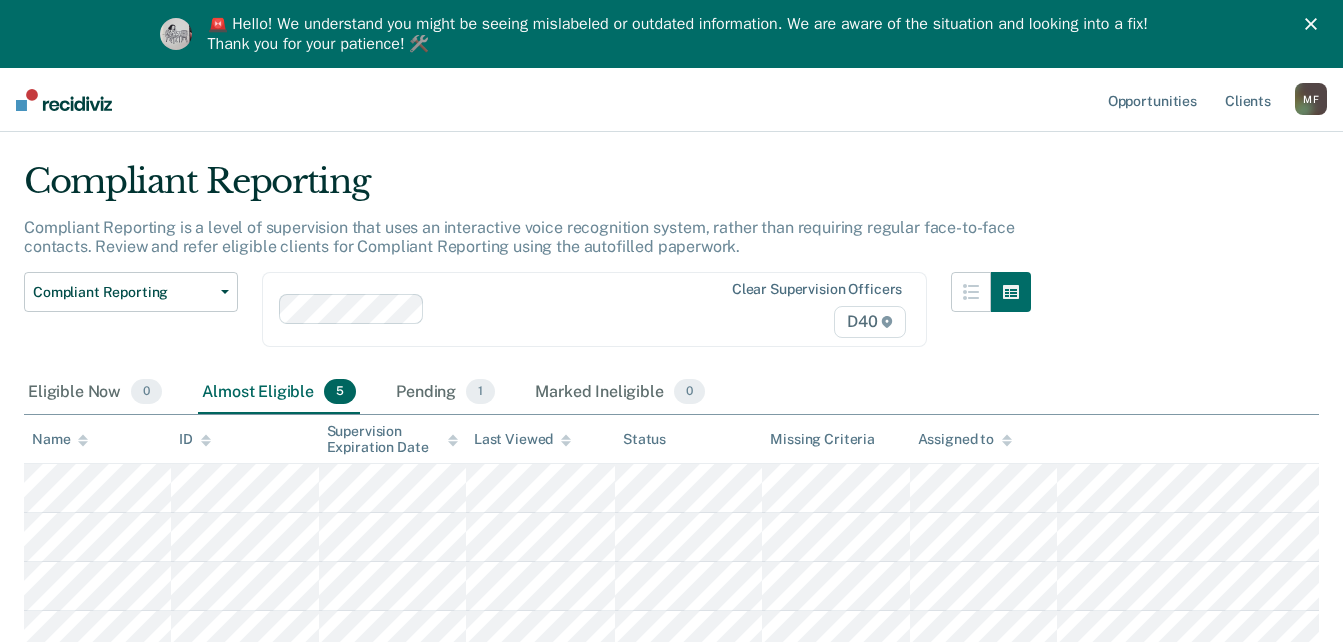scroll, scrollTop: 0, scrollLeft: 0, axis: both 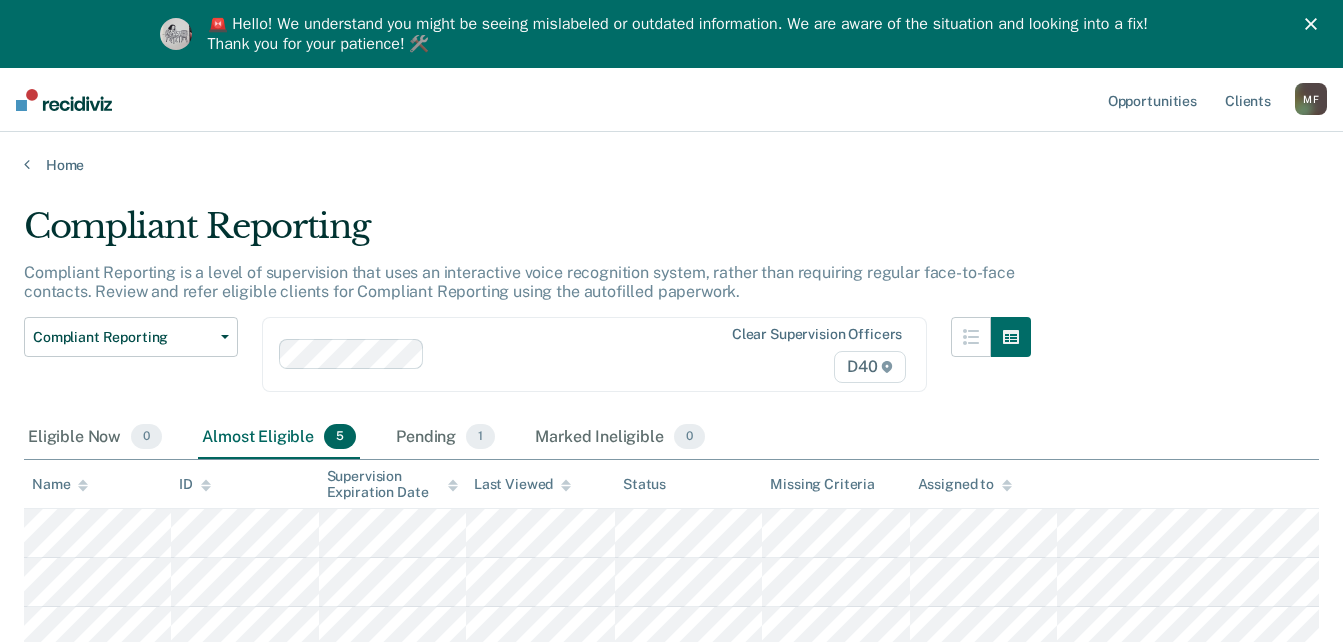 click 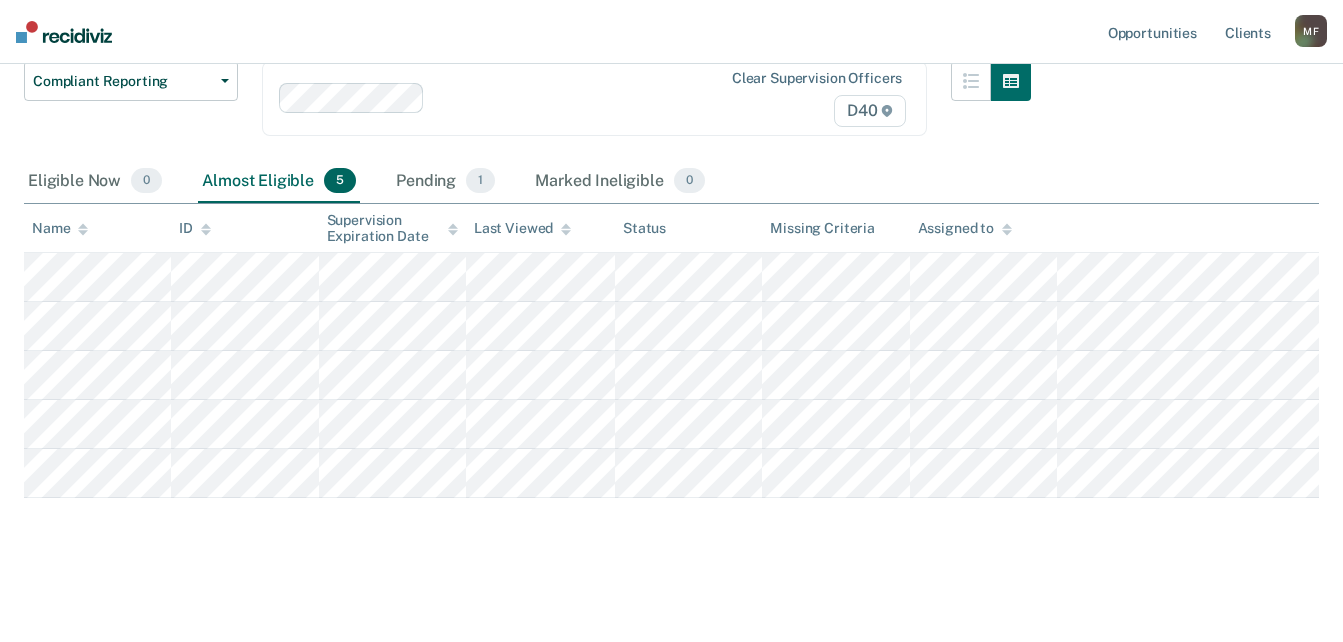 scroll, scrollTop: 197, scrollLeft: 0, axis: vertical 